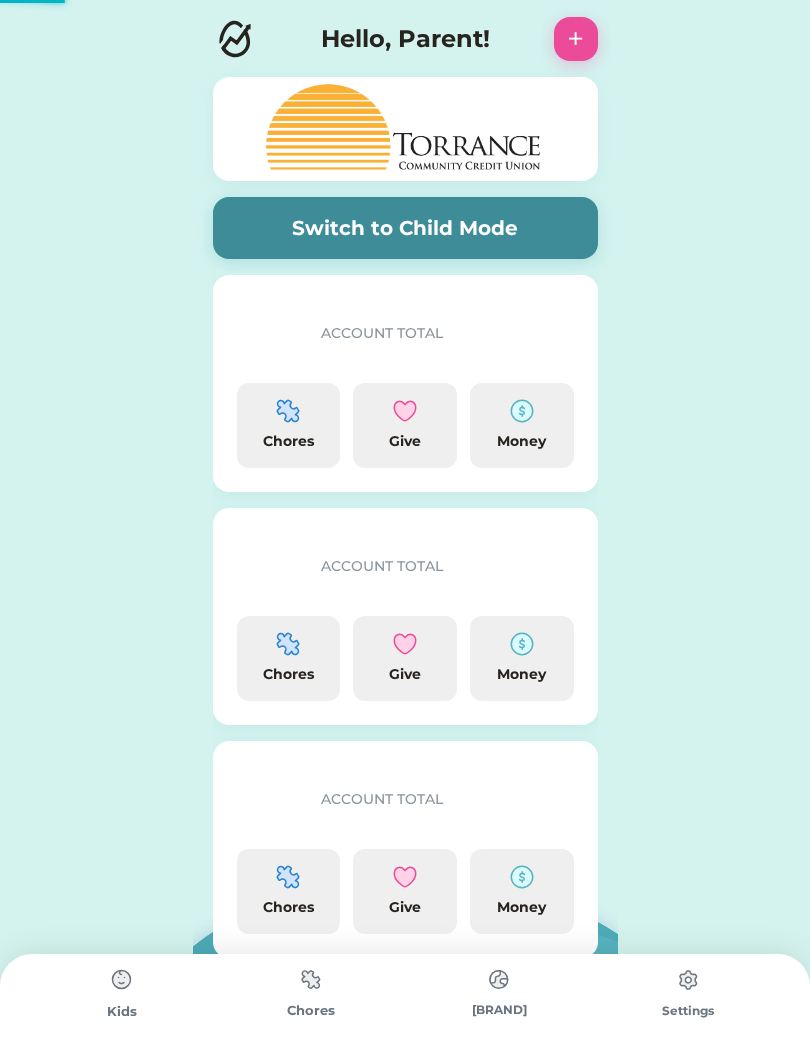 scroll, scrollTop: 0, scrollLeft: 0, axis: both 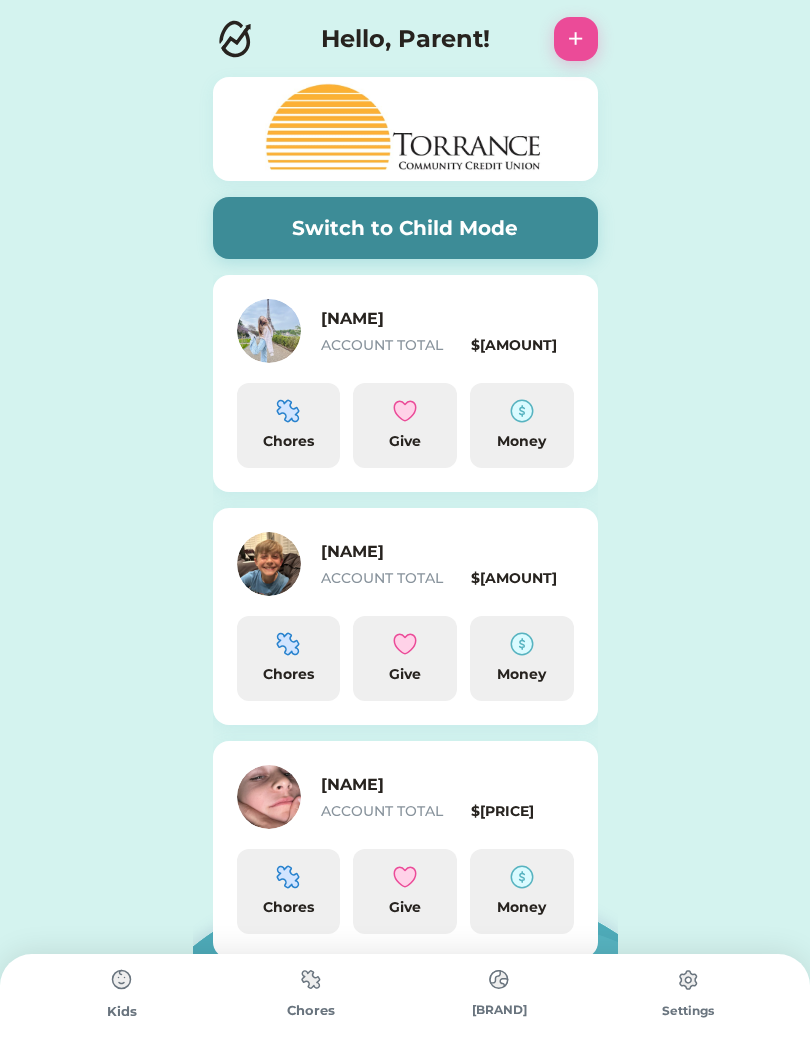 click on "$[AMOUNT]" at bounding box center [522, 578] 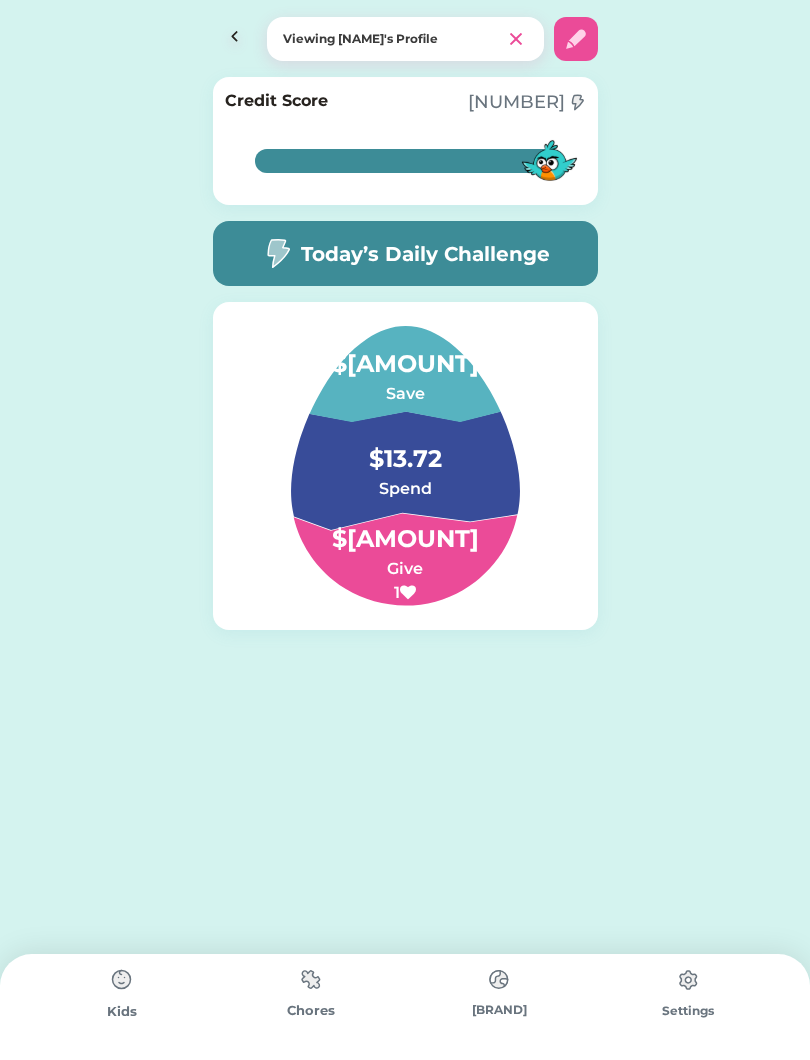 click on "$13.72" at bounding box center [405, 449] 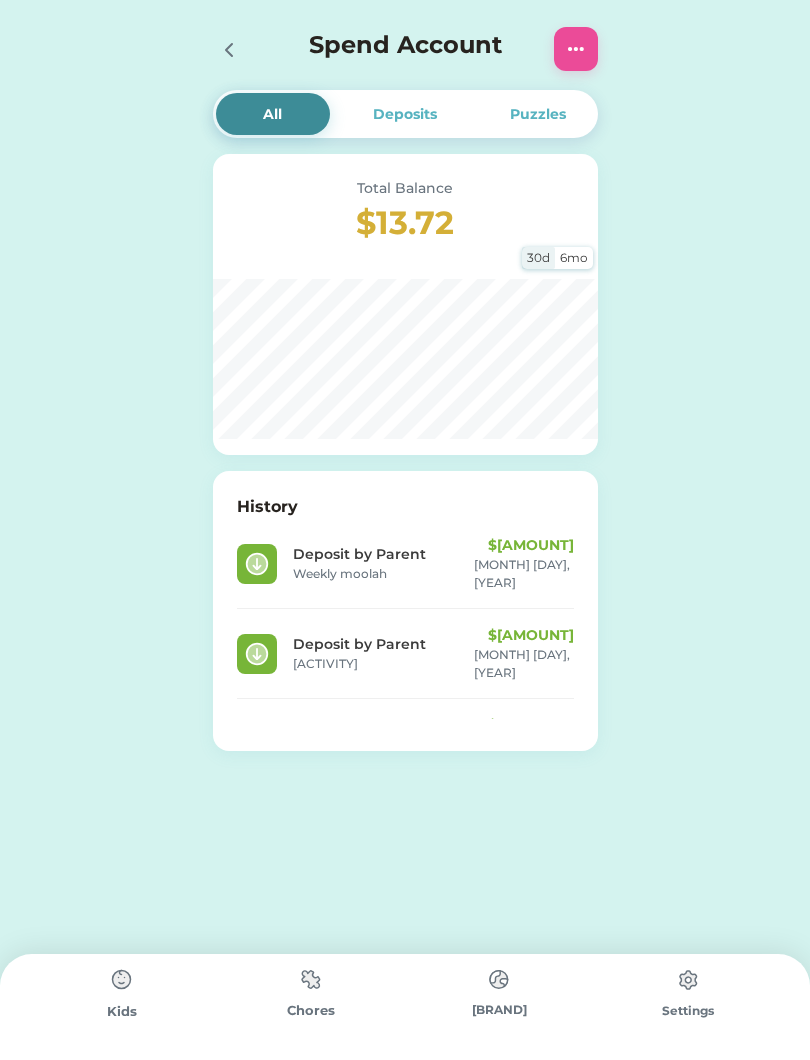 click 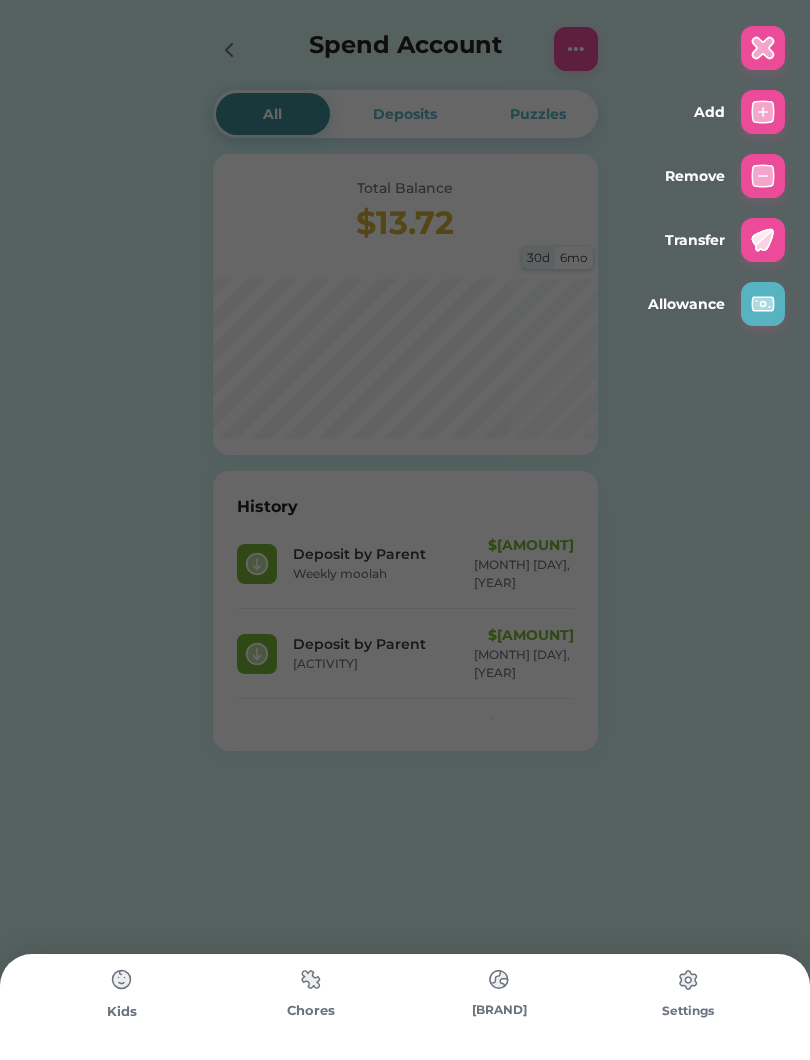 click 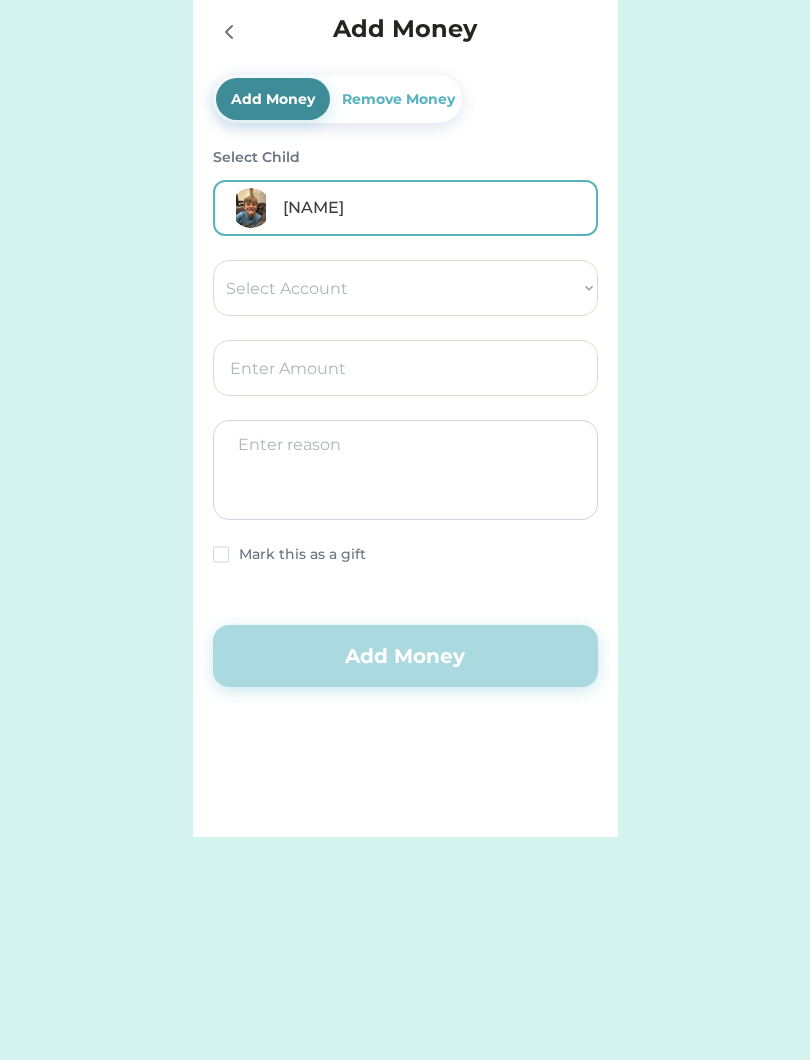 click on "All Deposits Puzzles Total Balance $[AMOUNT] 30d 6mo History Deposit by Parent Weekly moolah $[AMOUNT] [MONTH] [DAY], [YEAR] Deposit by Parent Dog walk $[AMOUNT] [MONTH] [DAY], [YEAR] Deposit by Parent Weekly allowance $[AMOUNT] [MONTH] [DAY], [YEAR] Deposit by Parent Pickijg up teash $[AMOUNT] [MONTH] [DAY], [YEAR] Withdrawal by Parent Game $[PRICE] [MONTH] [DAY], [YEAR] Deposit by Parent Chores $[AMOUNT] [MONTH] [DAY], [YEAR] Deposit by Parent Walking doggies $[PRICE] [MONTH] [DAY], [YEAR] Switch to Child Mode [NAME] ACCOUNT TOTAL $[AMOUNT] Chores Give Money Special little bro ACCOUNT TOTAL $[AMOUNT] Chores Give Money Rich business dude ACCOUNT TOTAL $[PRICE]" 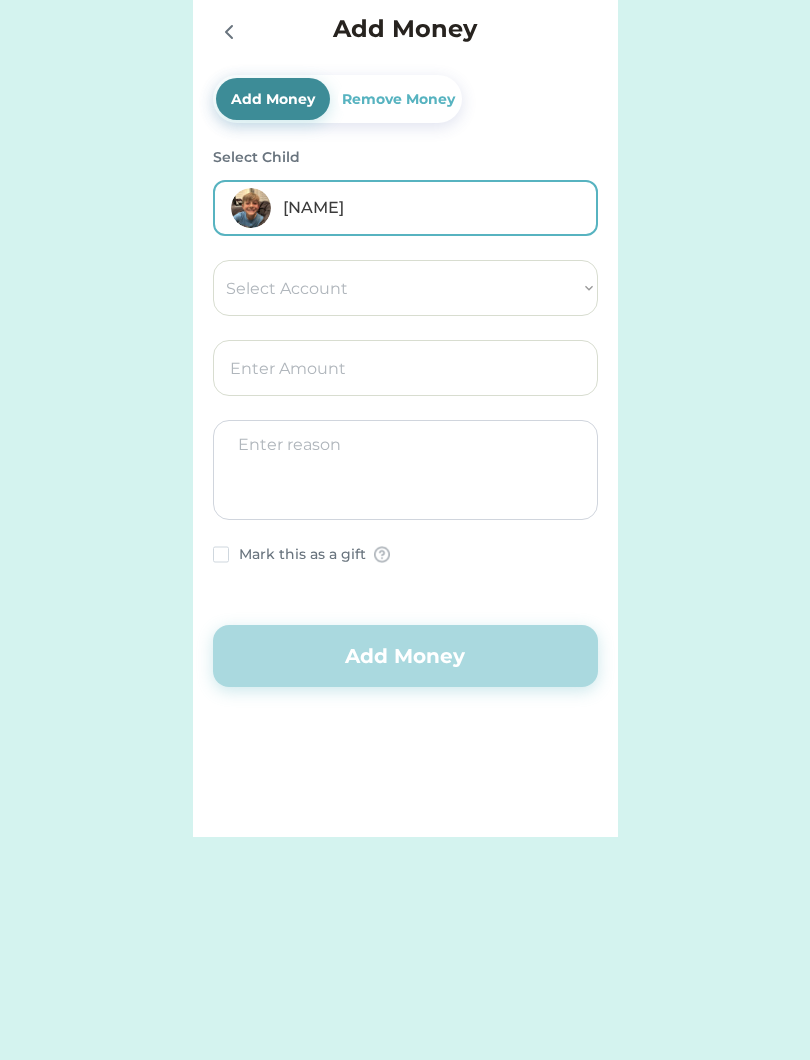 click on "Select Account [BRAND] Save Give Spend [NAME]'s [PRODUCT]" at bounding box center [405, 288] 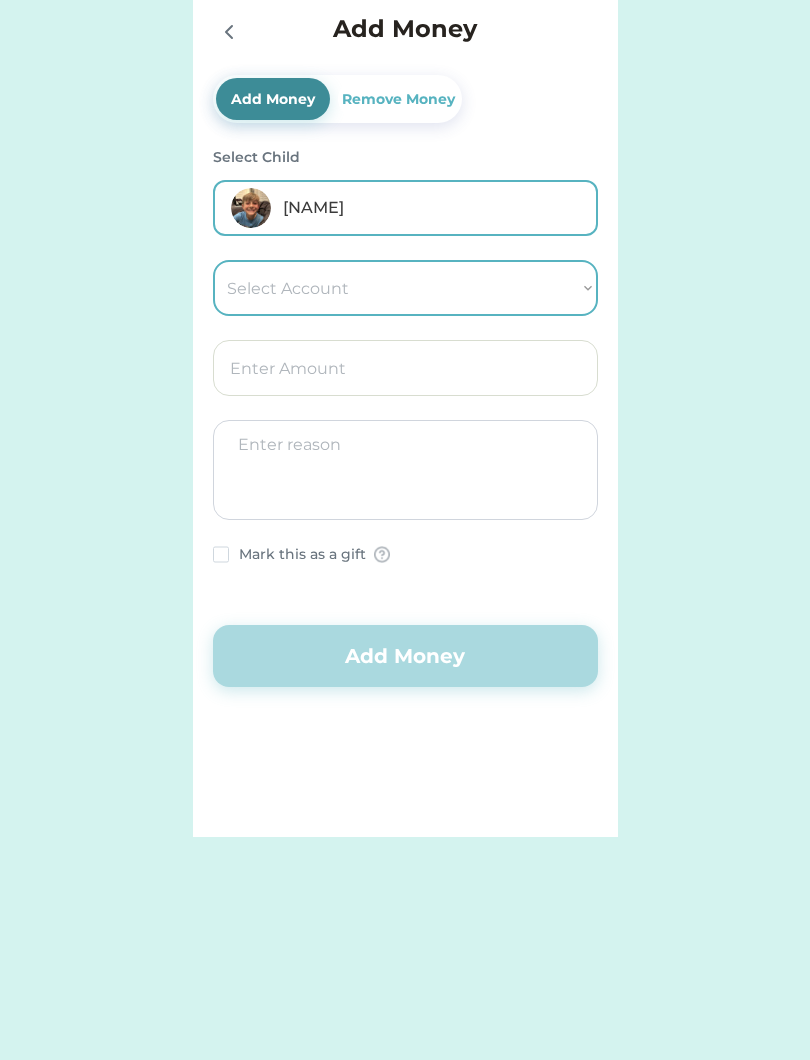 select on "[PLACEHOLDER]" 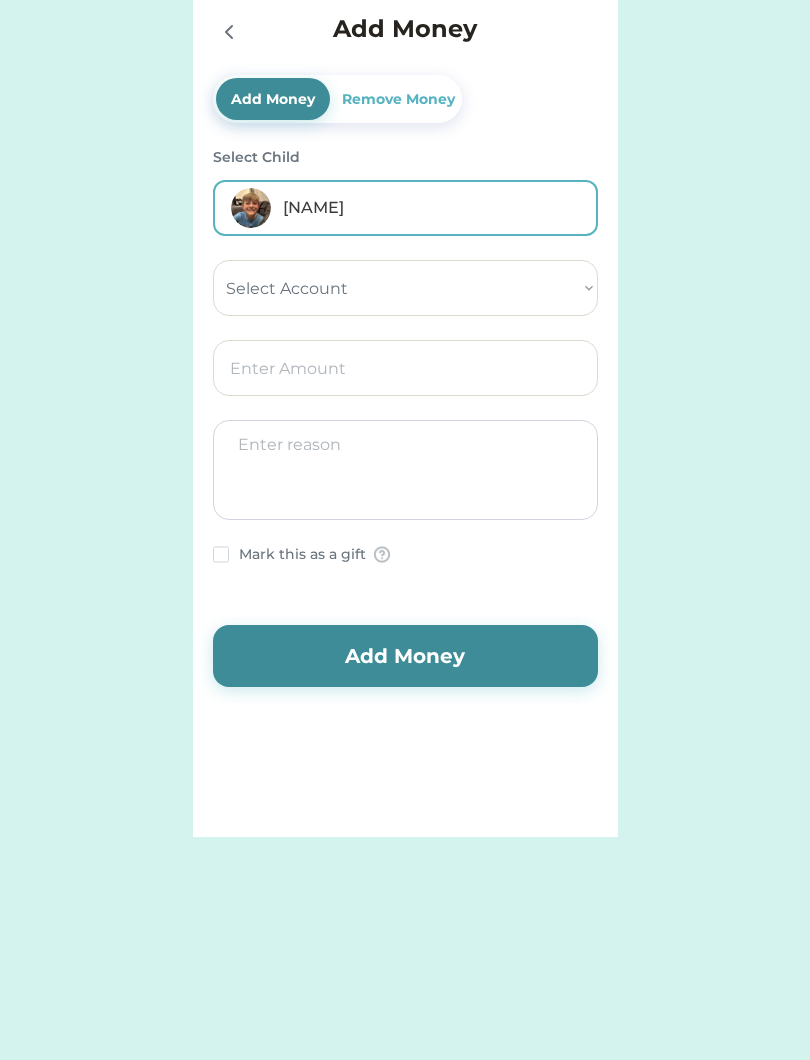 click at bounding box center [405, 368] 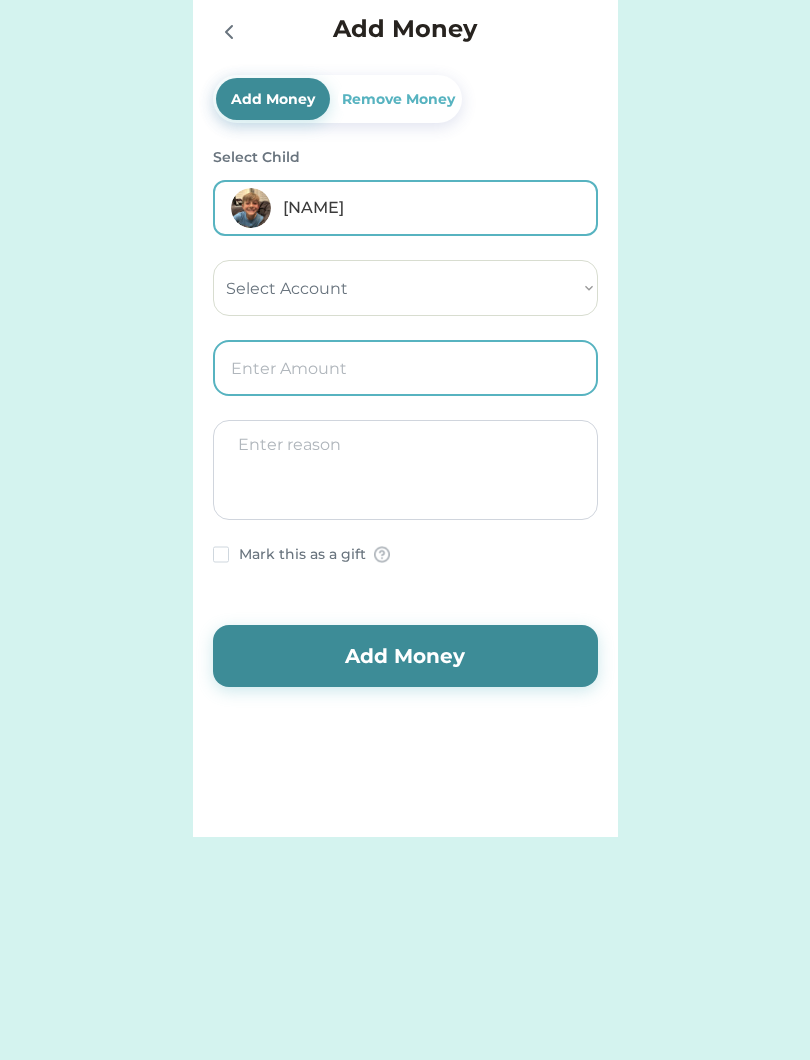 type on "5.00" 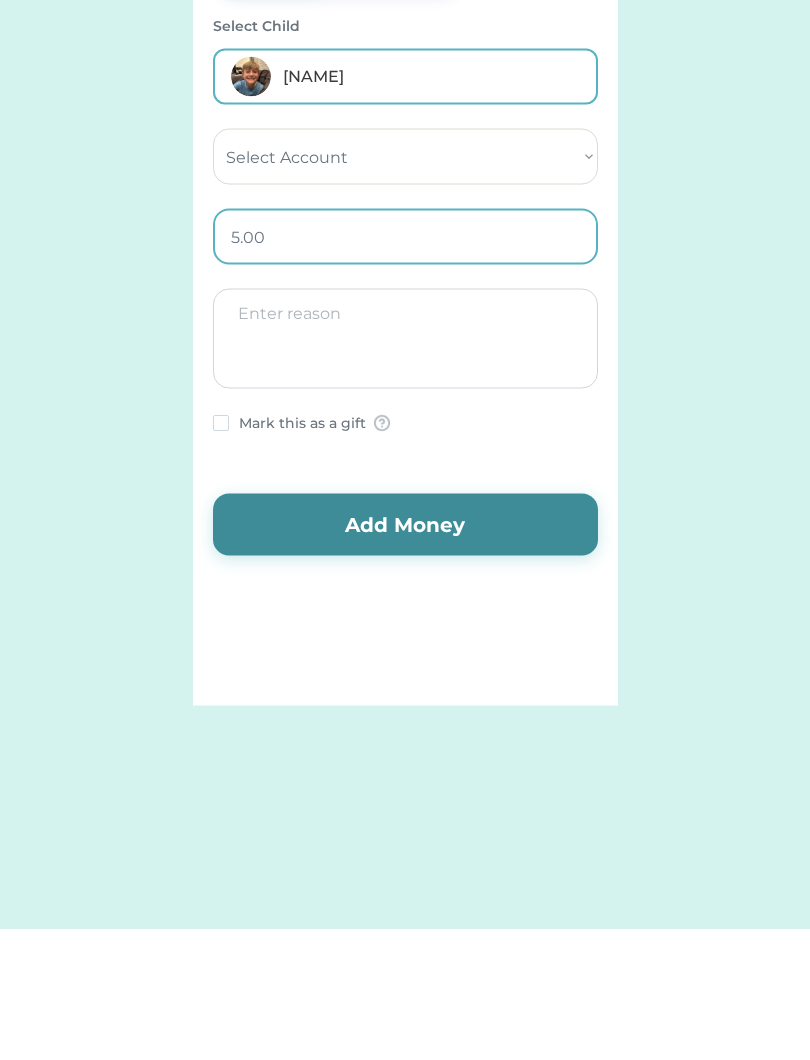 click at bounding box center (405, 470) 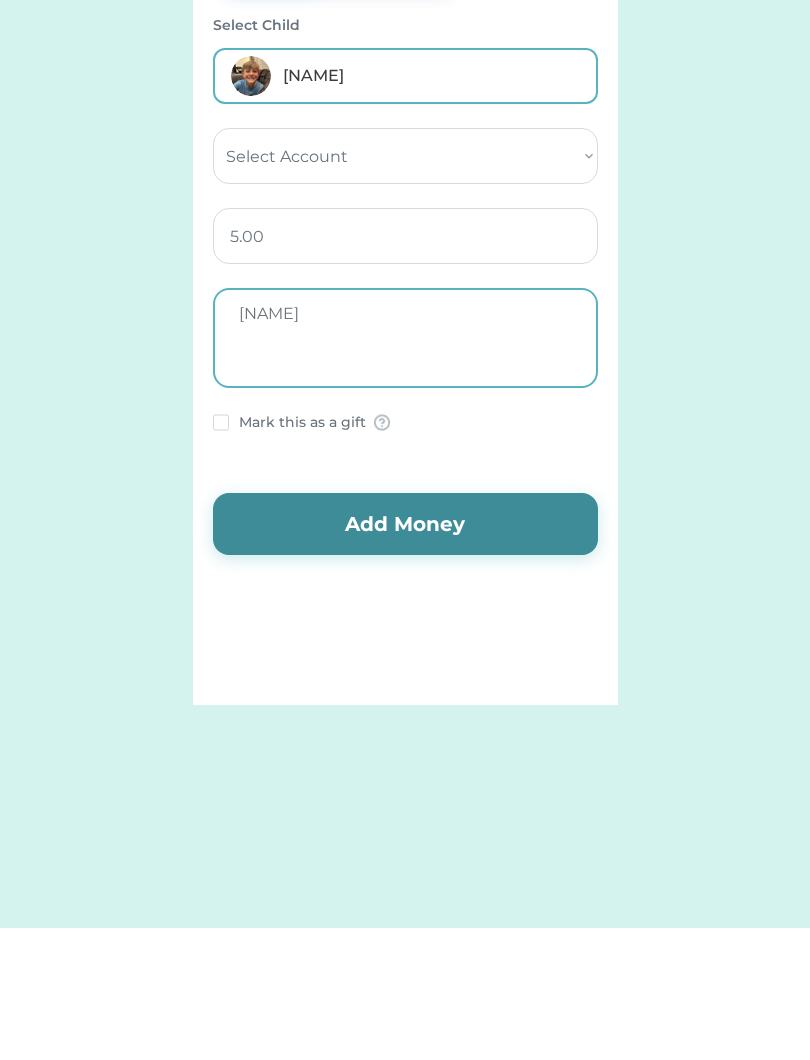 type on "[NAME]" 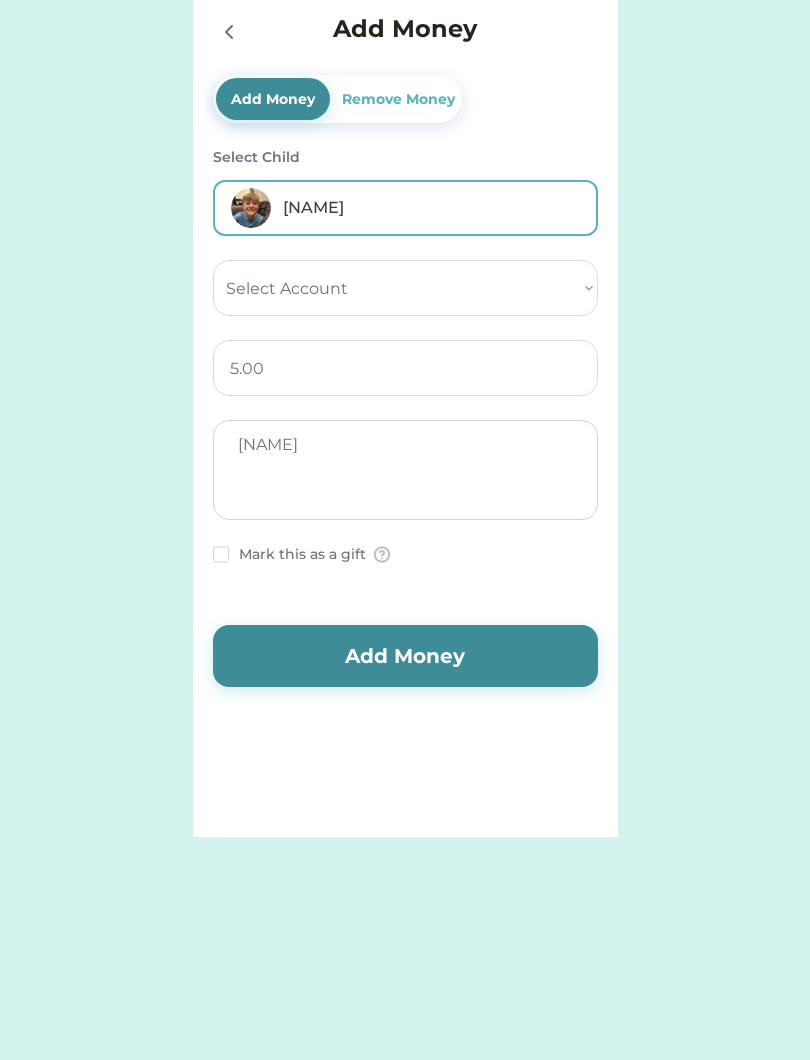 select on "[PLACEHOLDER]" 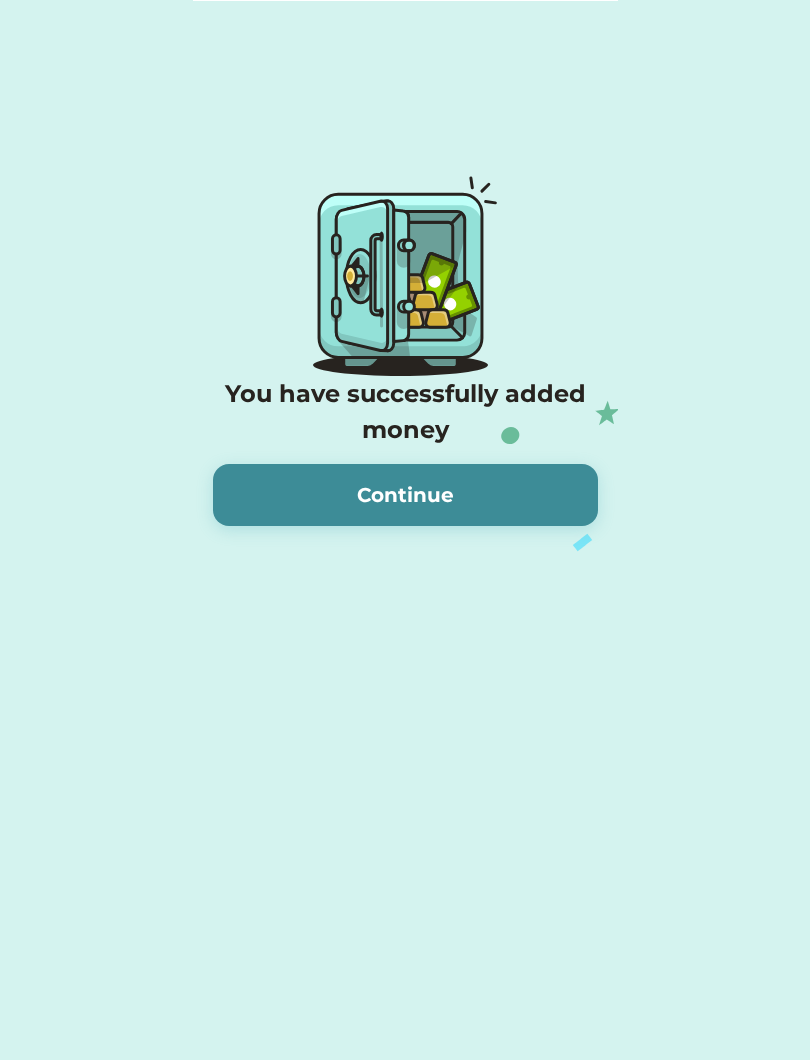 click on "Continue" at bounding box center (405, 495) 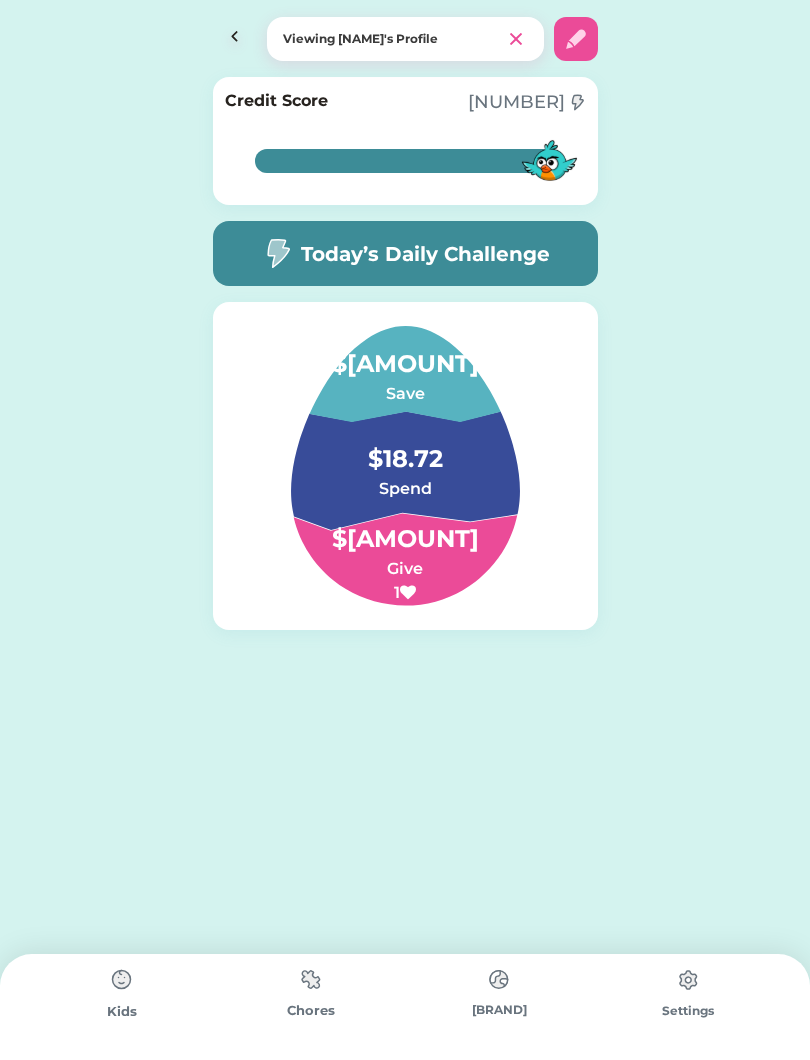 click on "$18.72" at bounding box center (405, 449) 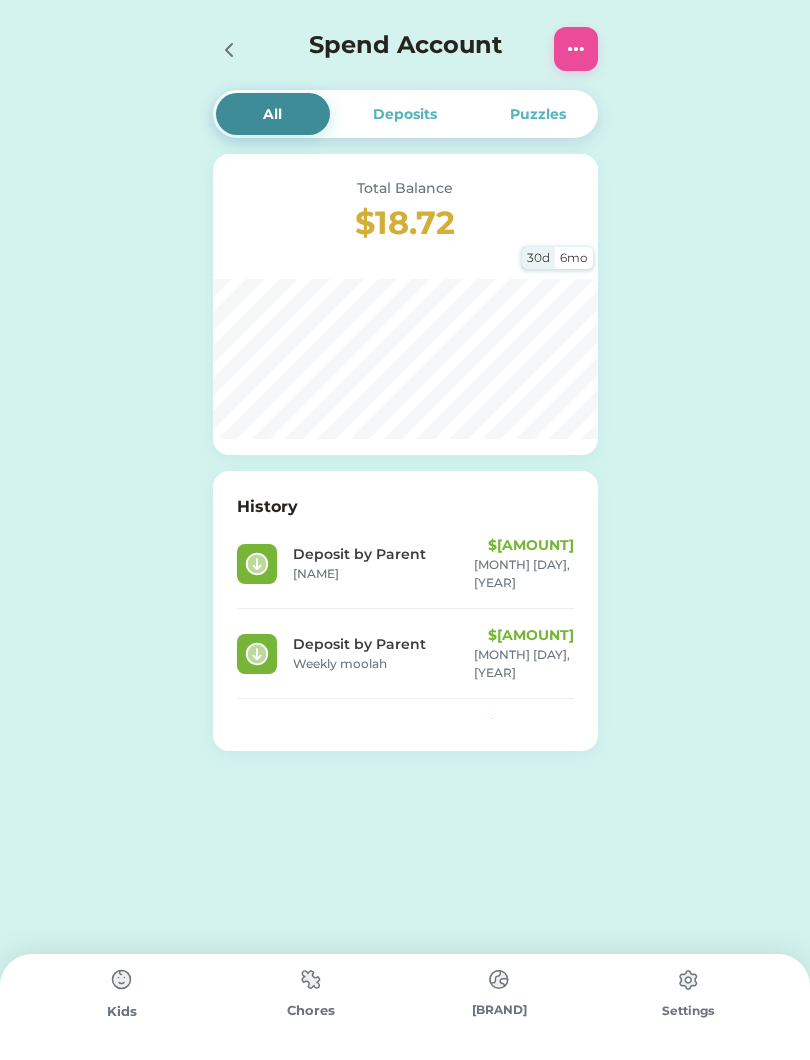 click 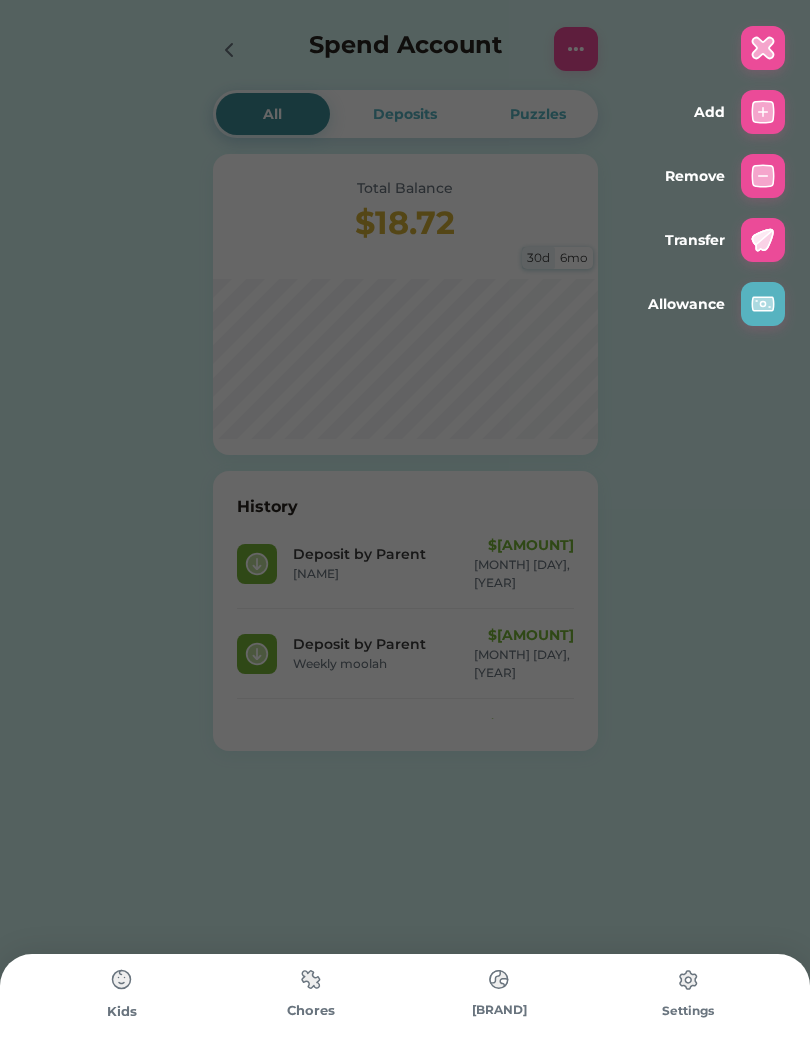 click 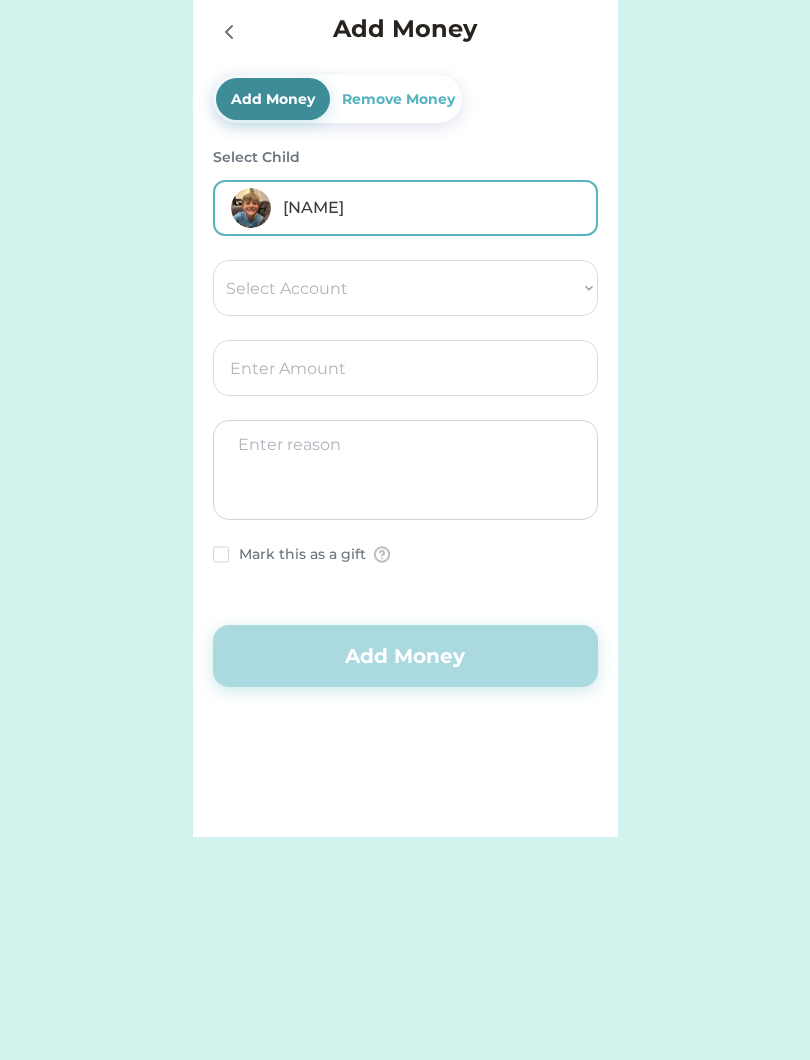 click on "Select Account [BRAND] Save Give Spend [NAME]'s [PRODUCT]" at bounding box center [405, 288] 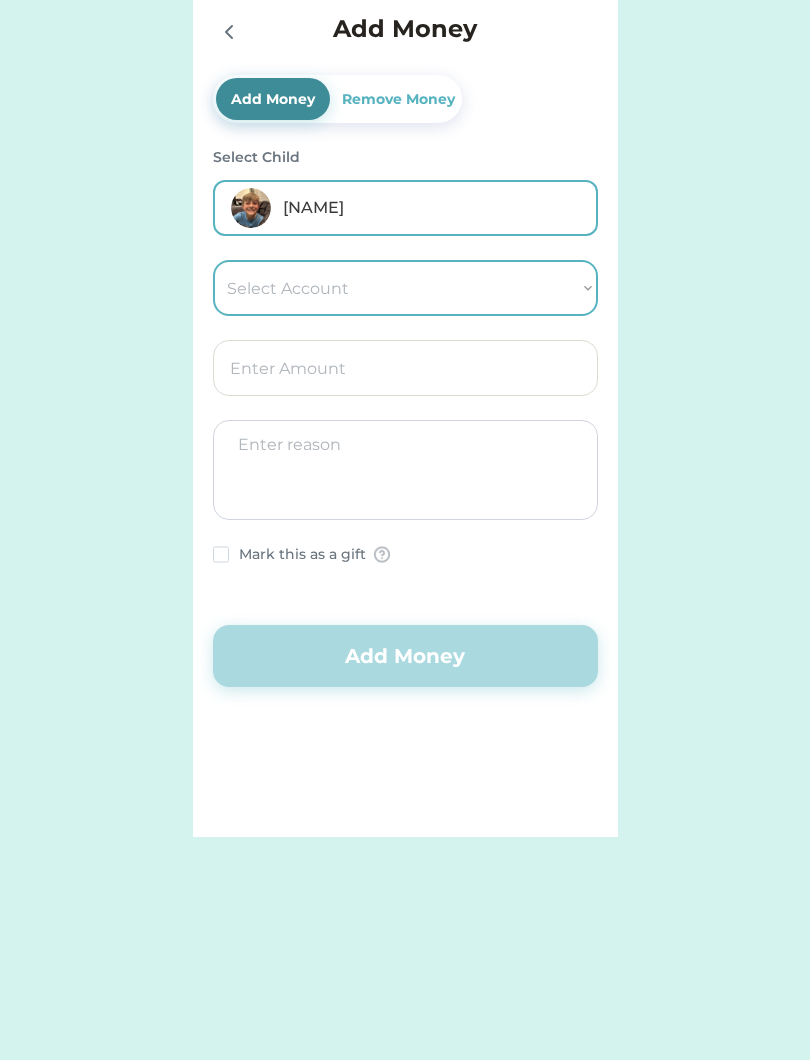 select on "[PLACEHOLDER]" 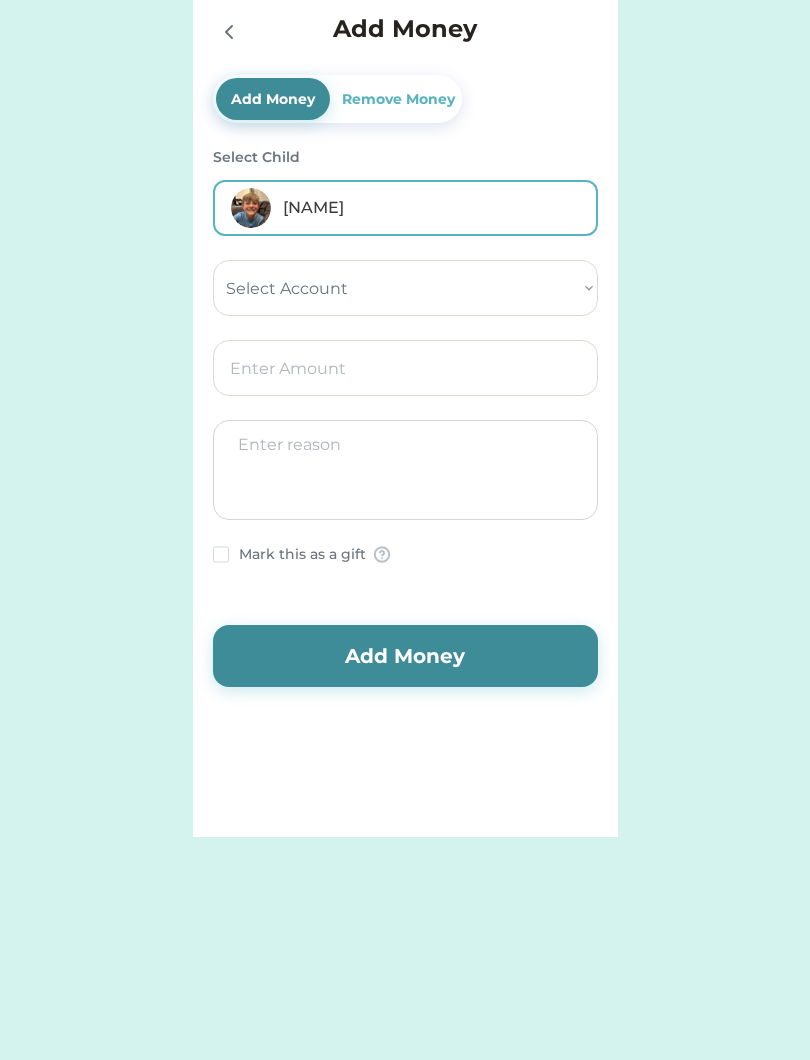 click at bounding box center (405, 368) 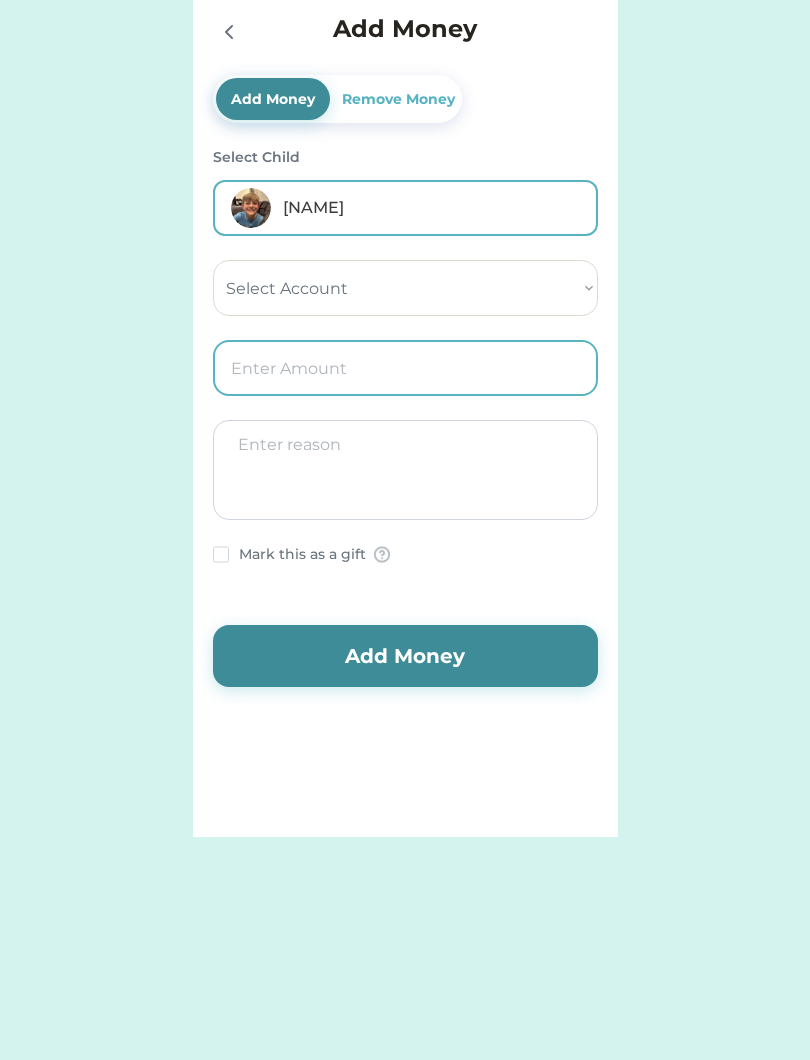 type on "5.00" 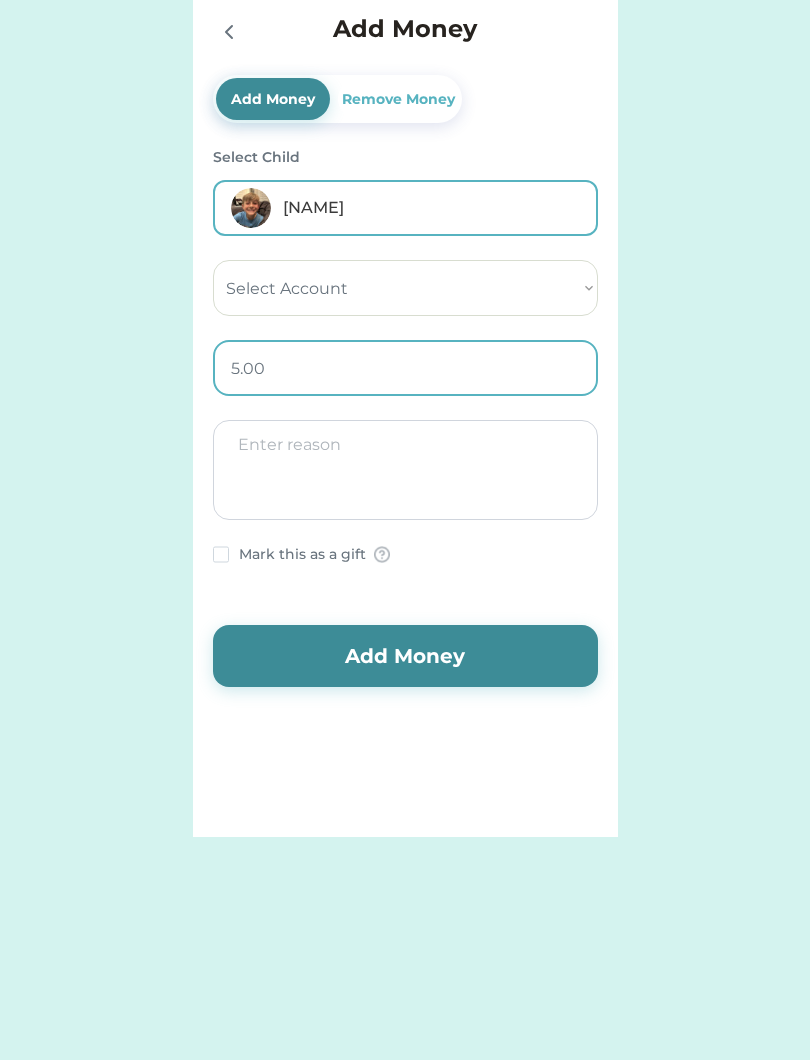 click at bounding box center (405, 470) 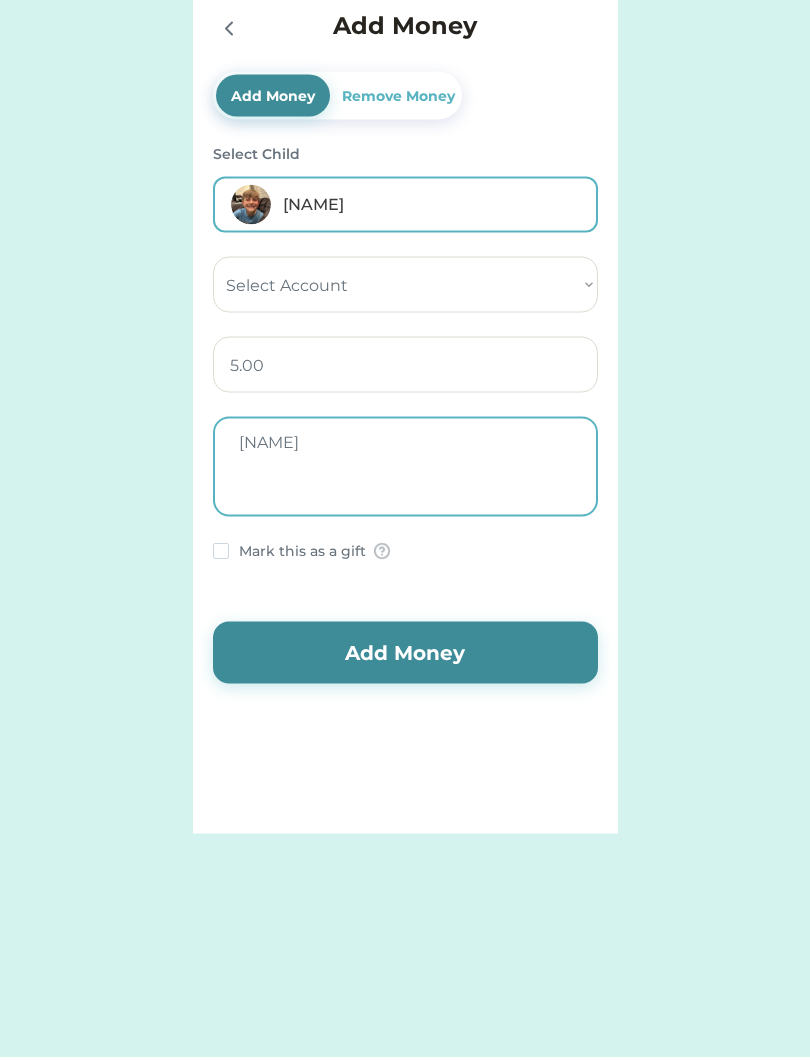 type on "[NAME]" 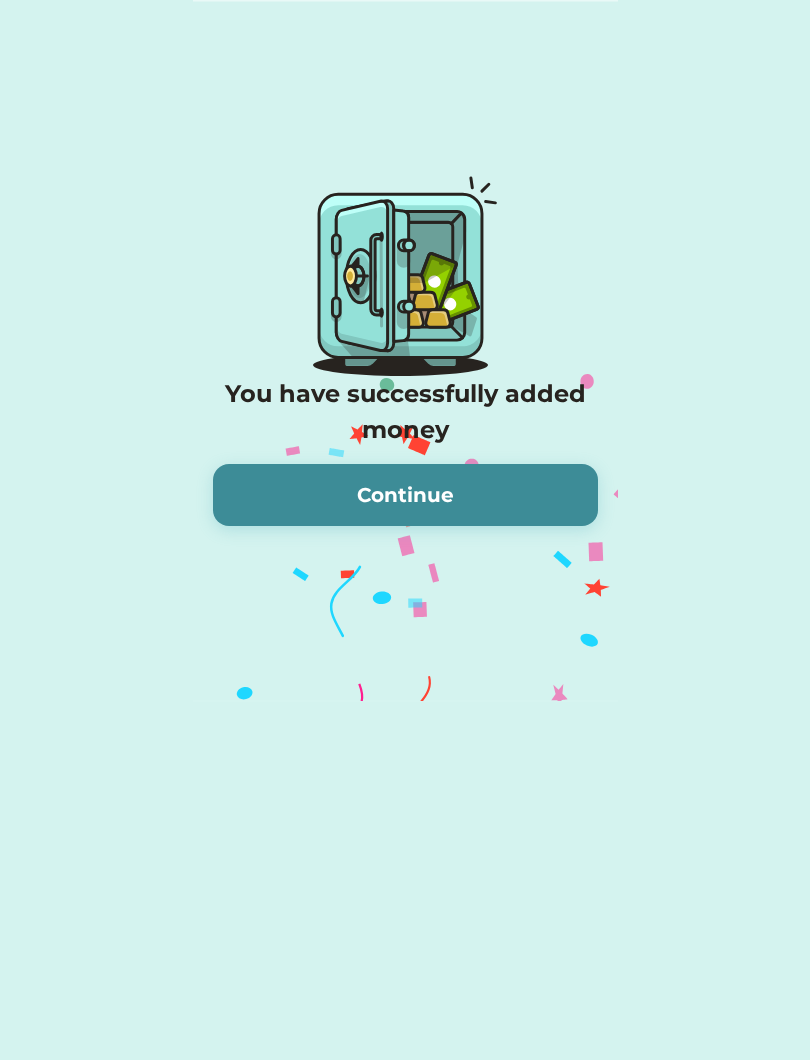 click on "Continue" at bounding box center [405, 495] 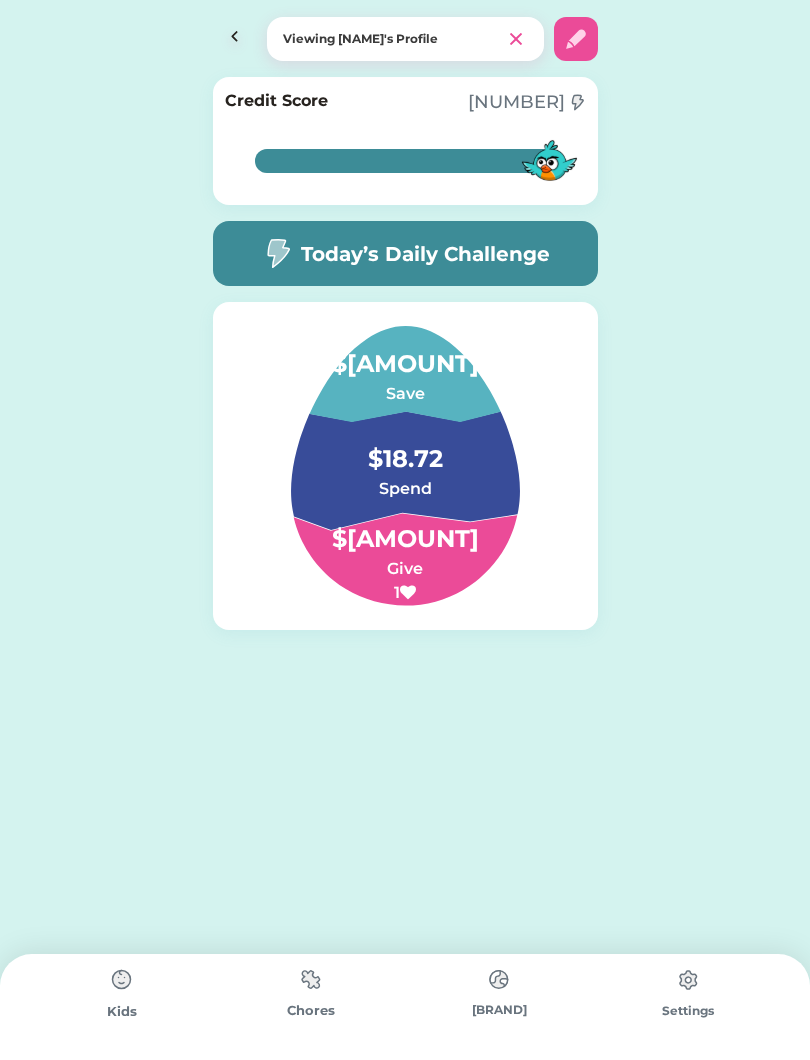 click 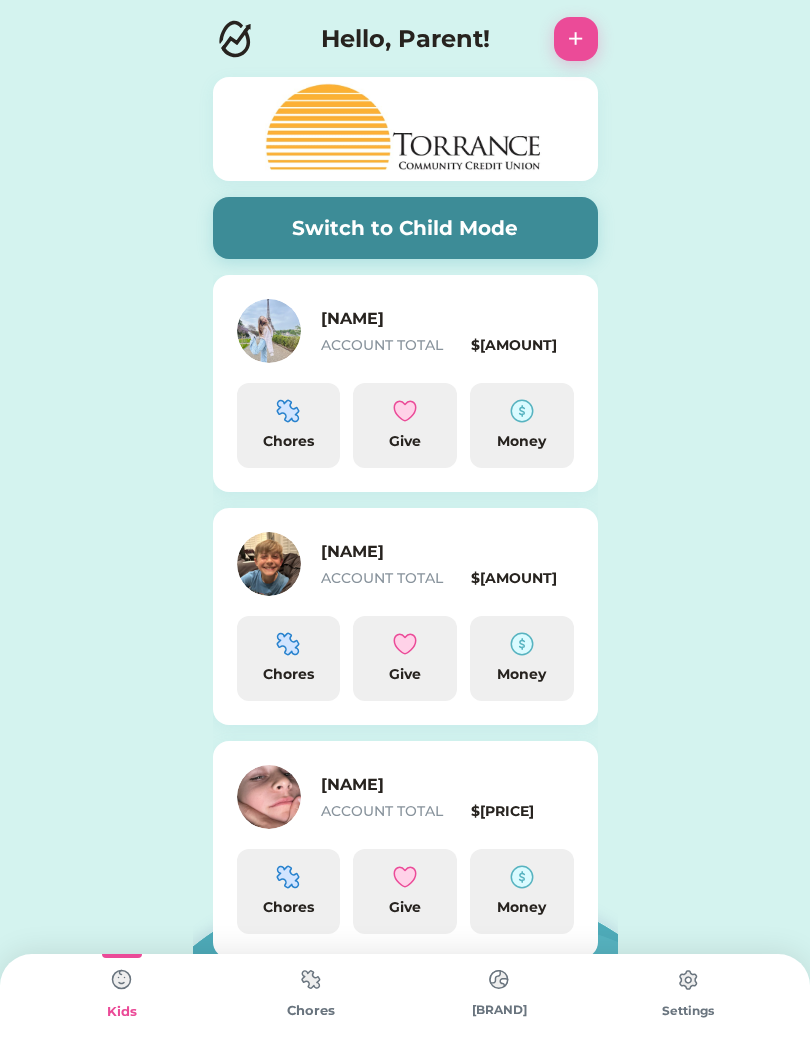 click at bounding box center [235, 39] 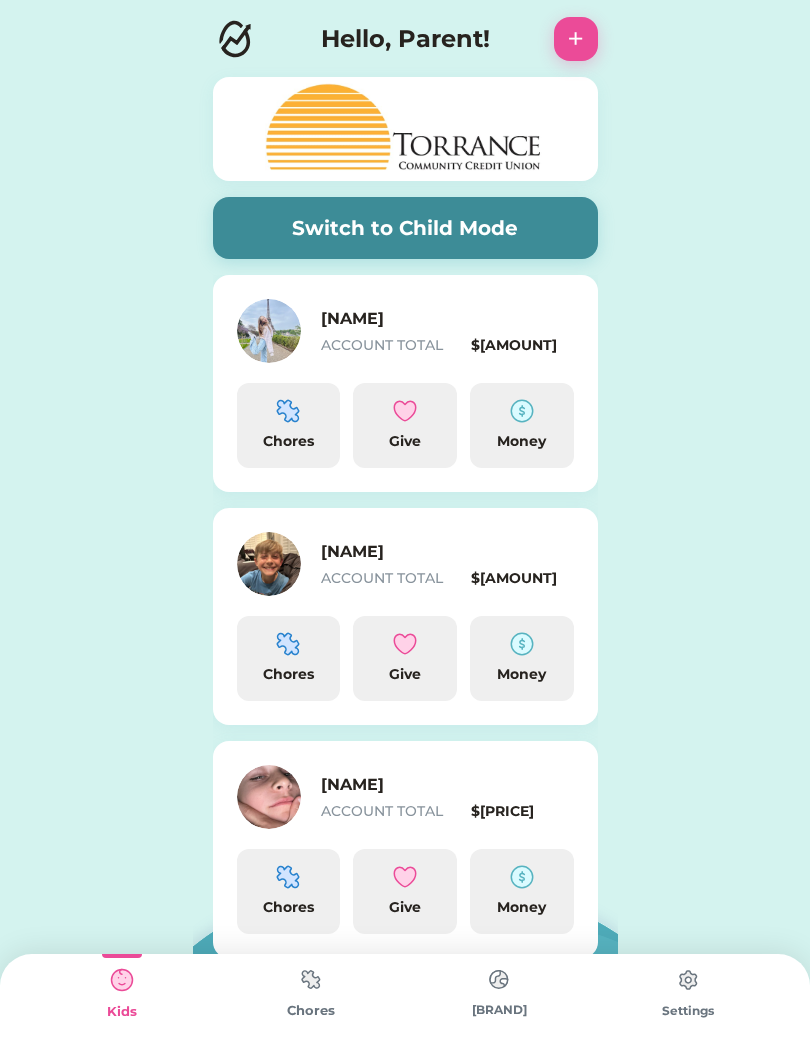 click 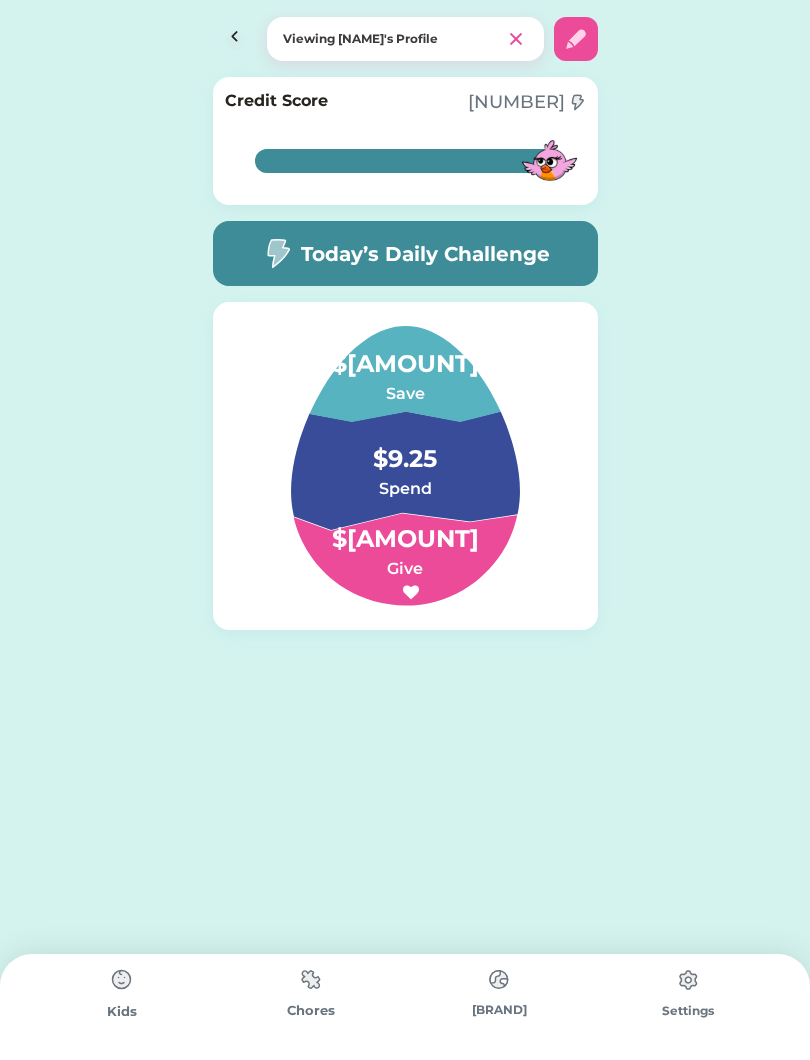 click on "$9.25" at bounding box center (405, 449) 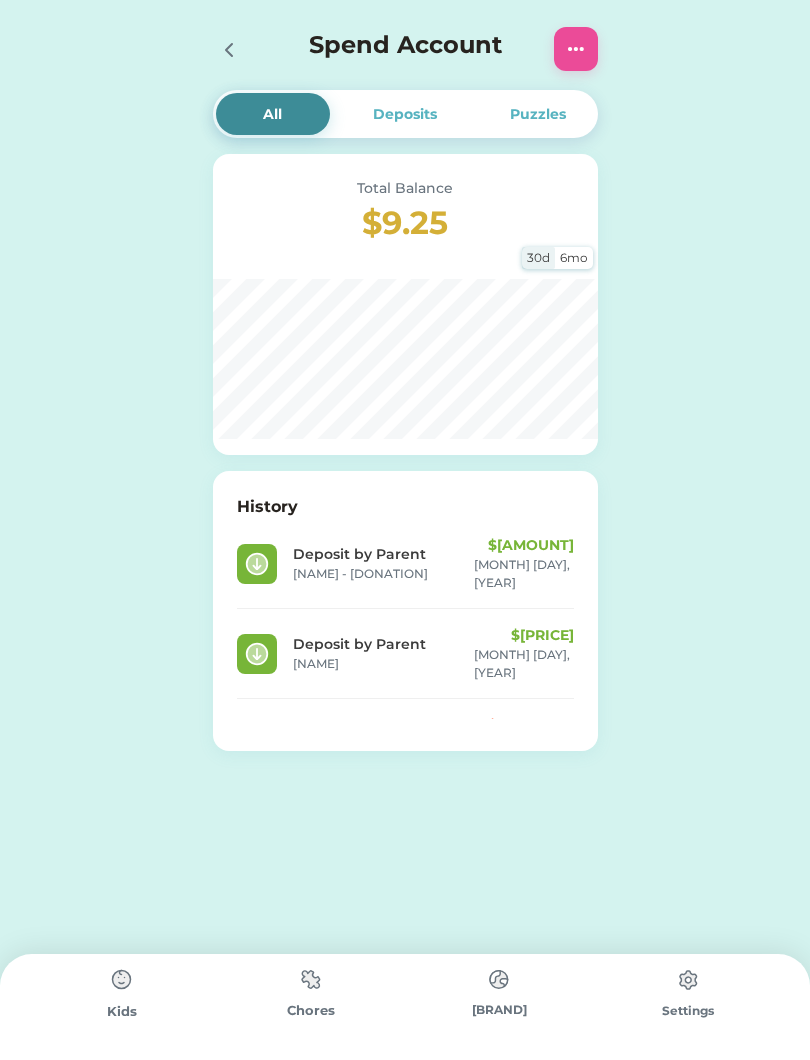 click at bounding box center [576, 49] 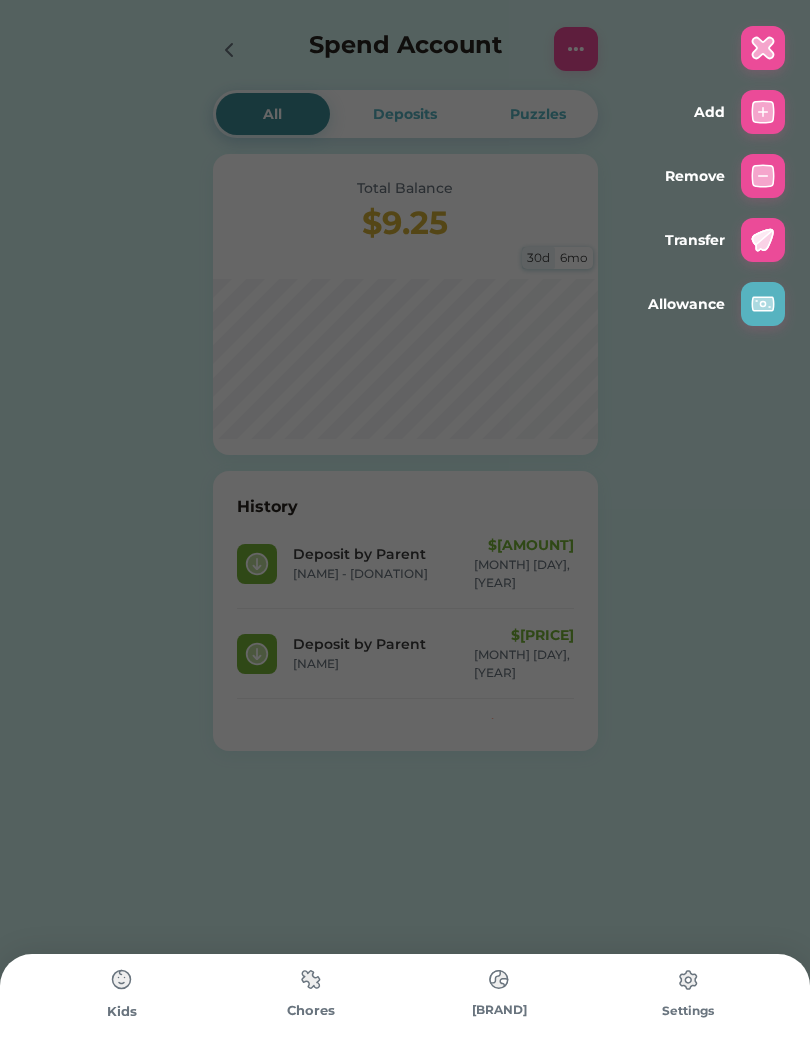 click 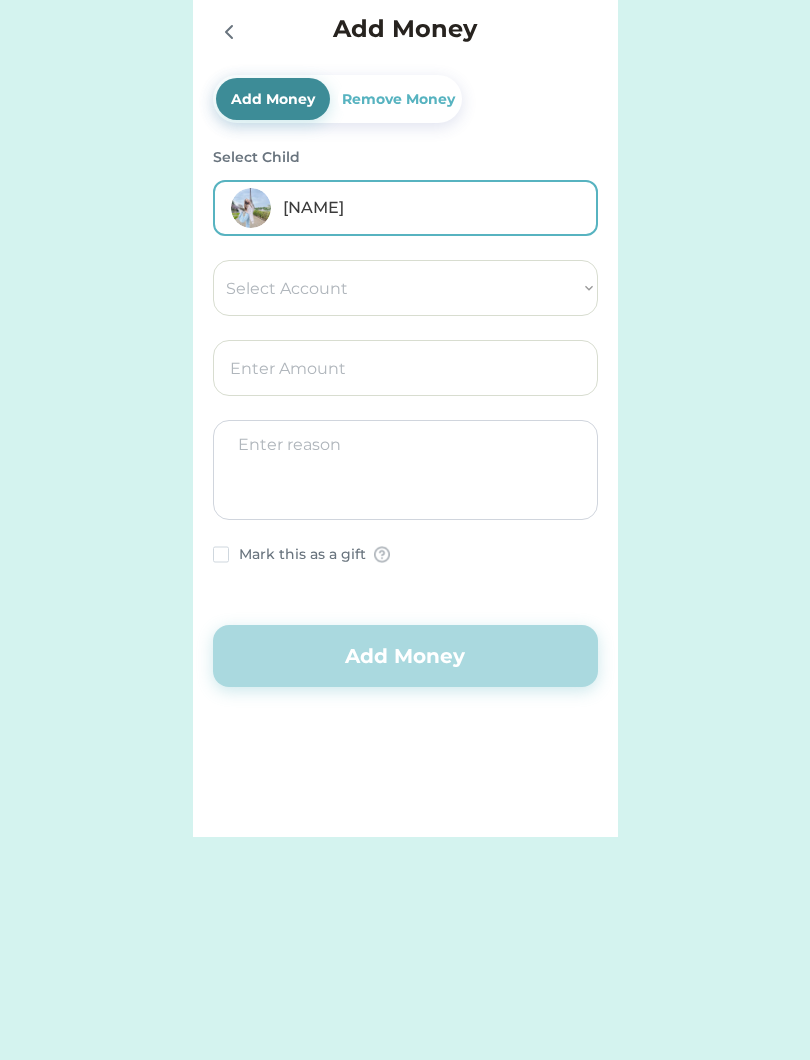 click on "Select Account [BRAND] Save Give Spend" at bounding box center (405, 288) 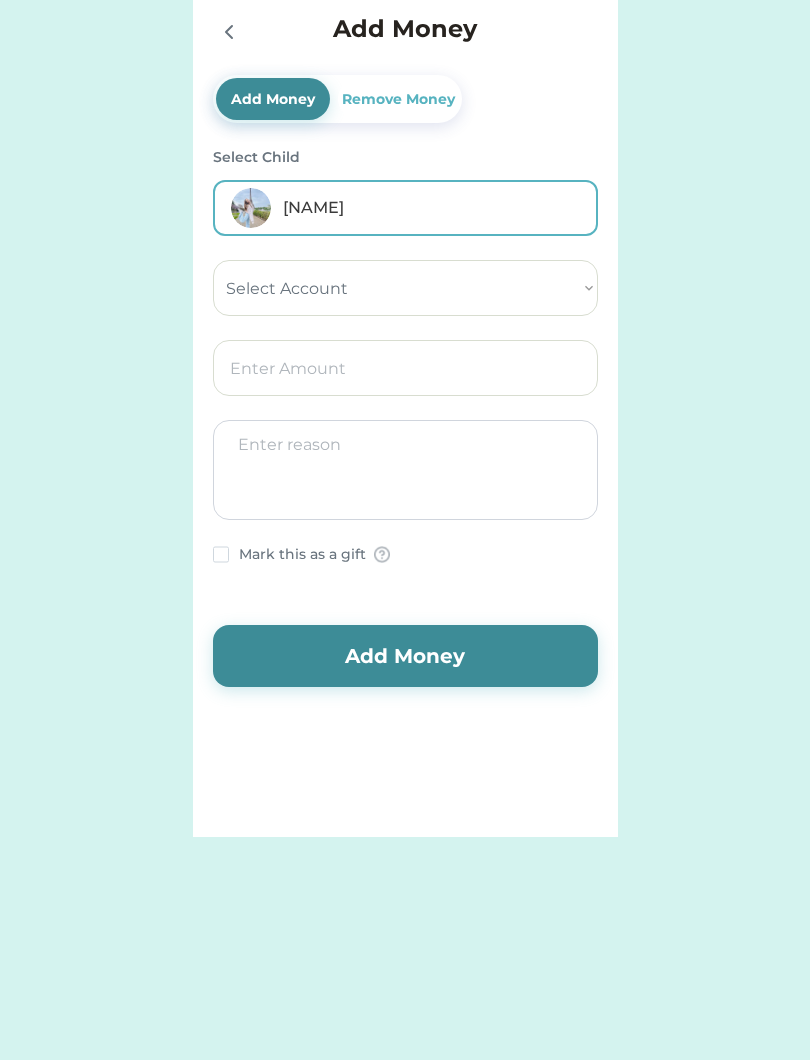 click on "Select Account [BRAND] Save Give Spend" at bounding box center [405, 288] 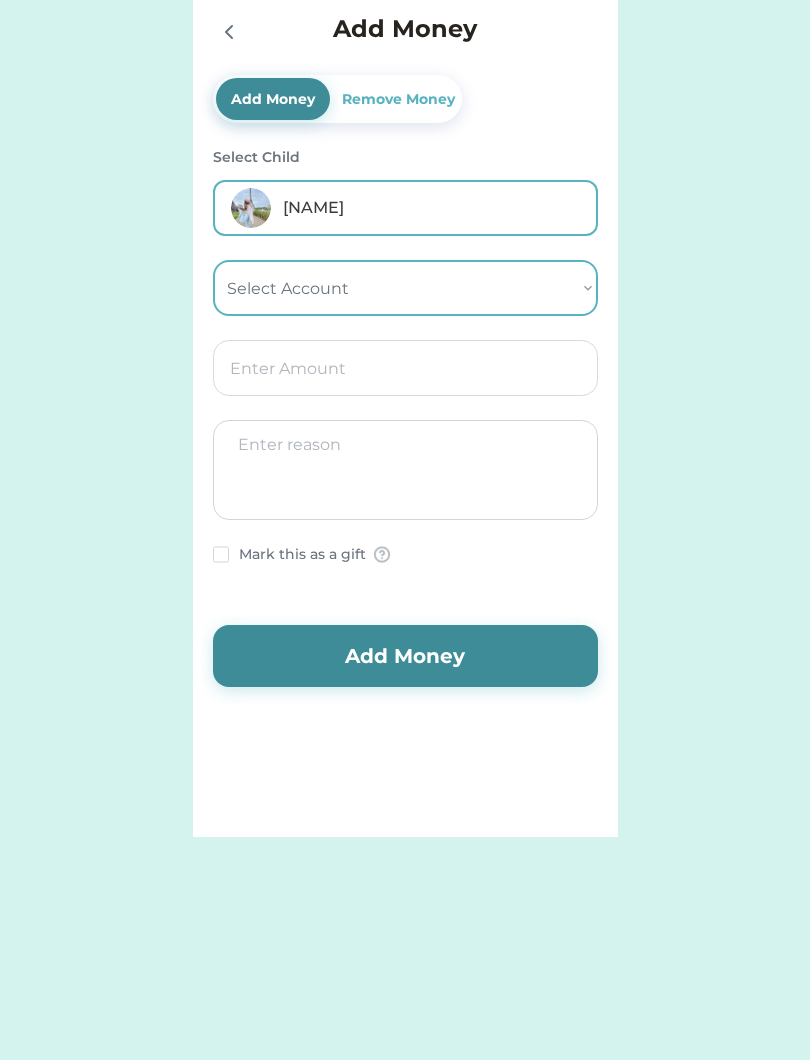 select on "[PLACEHOLDER]" 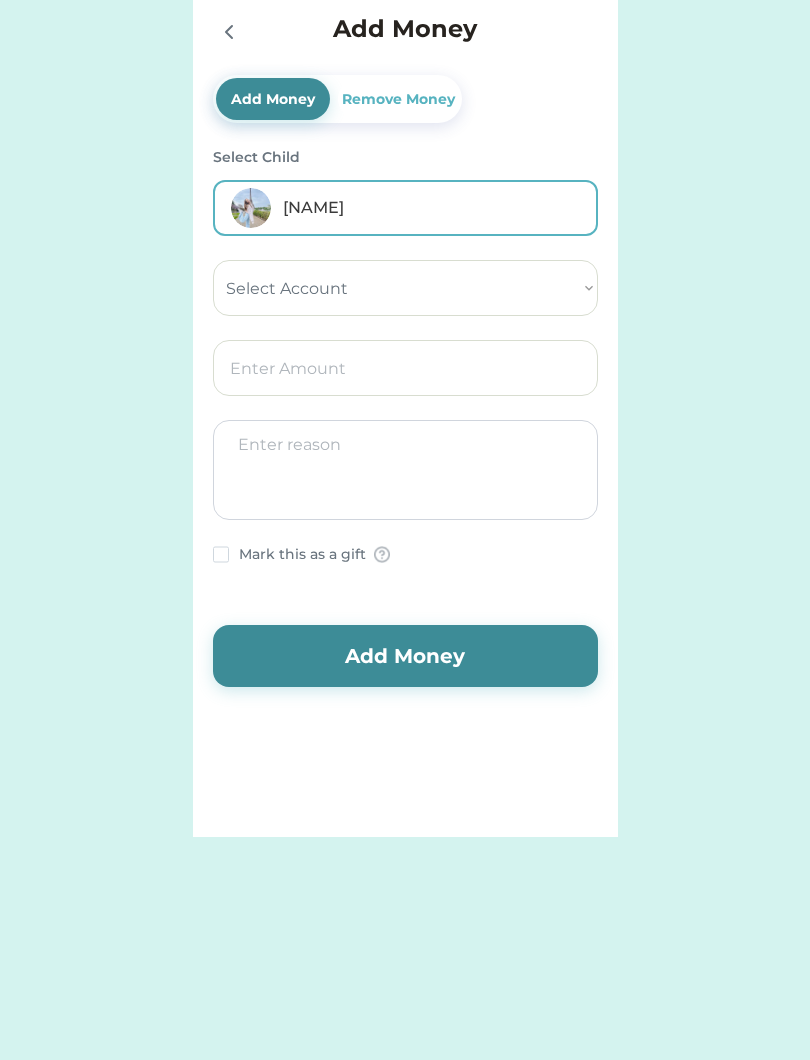 click at bounding box center (405, 368) 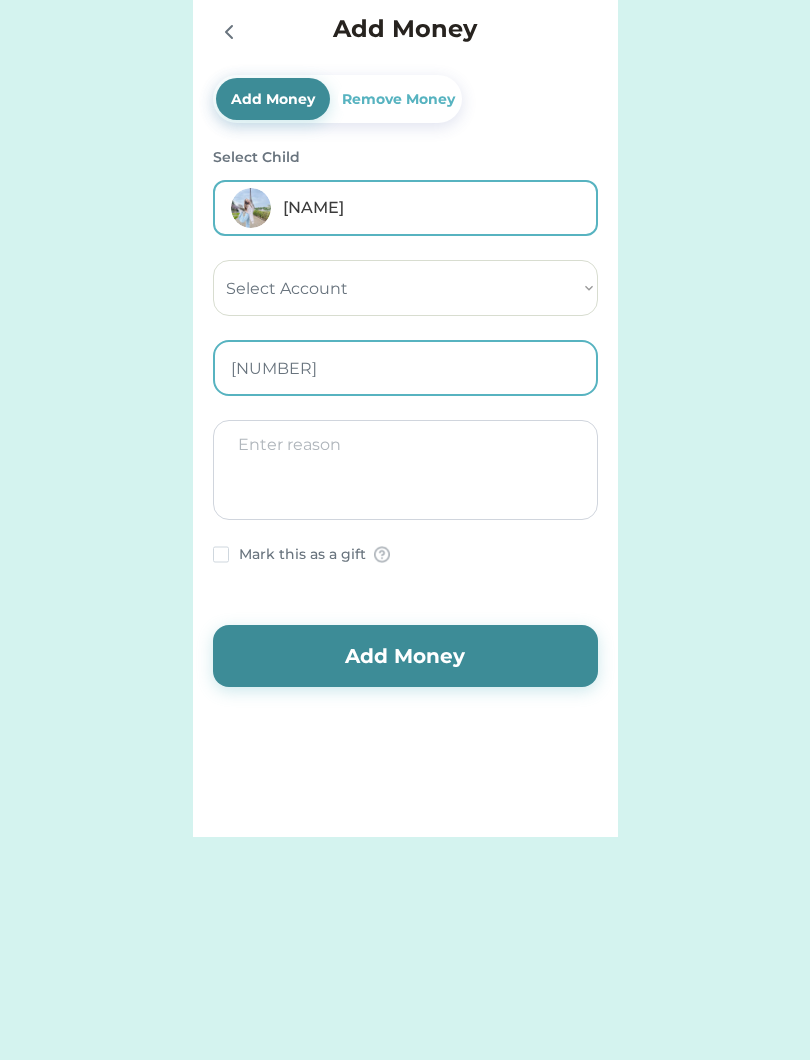 type on "[NUMBER]" 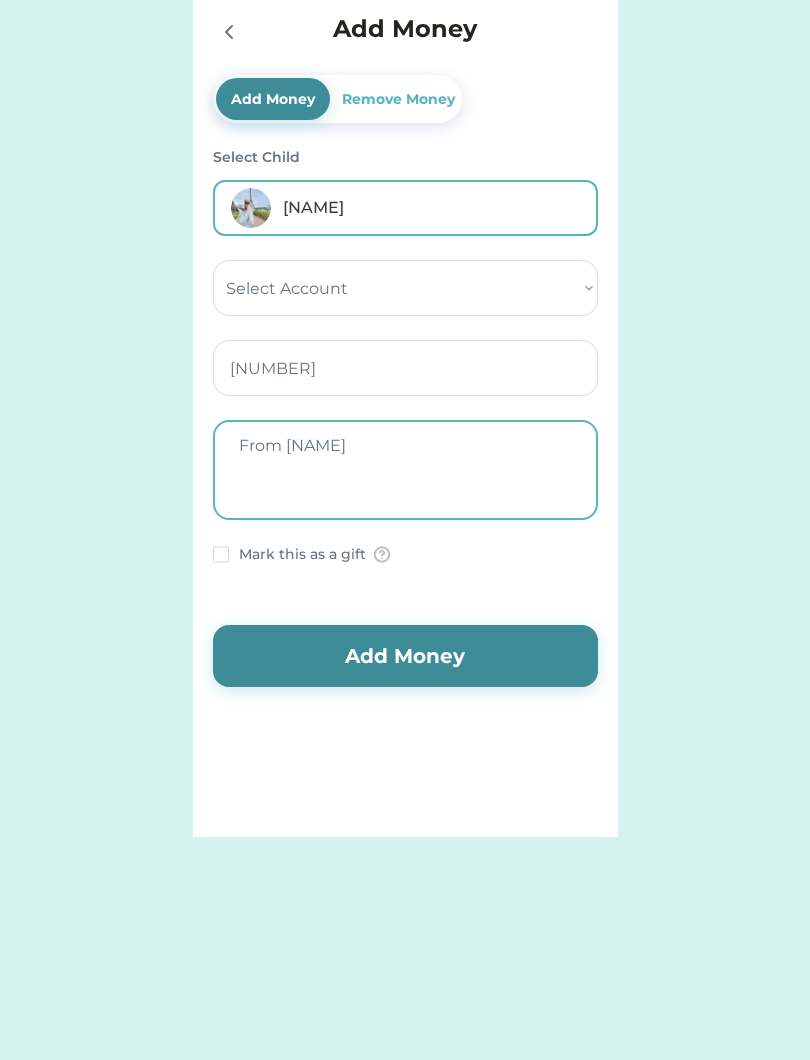 type on "From [NAME]" 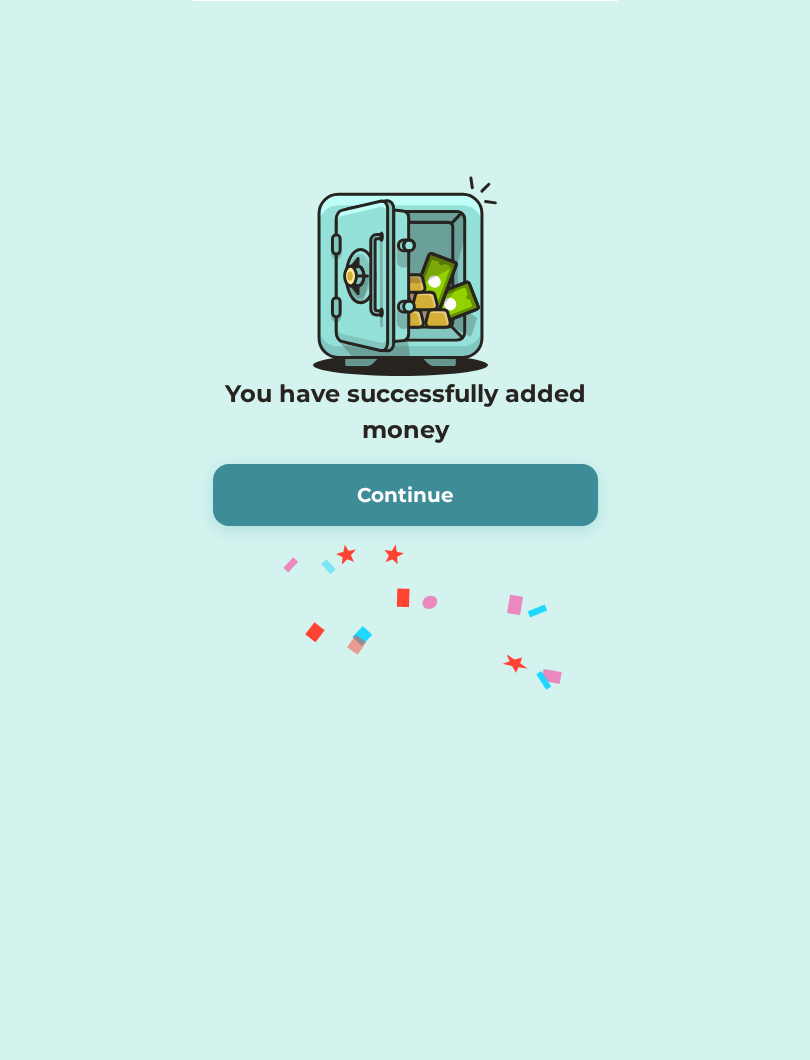 click 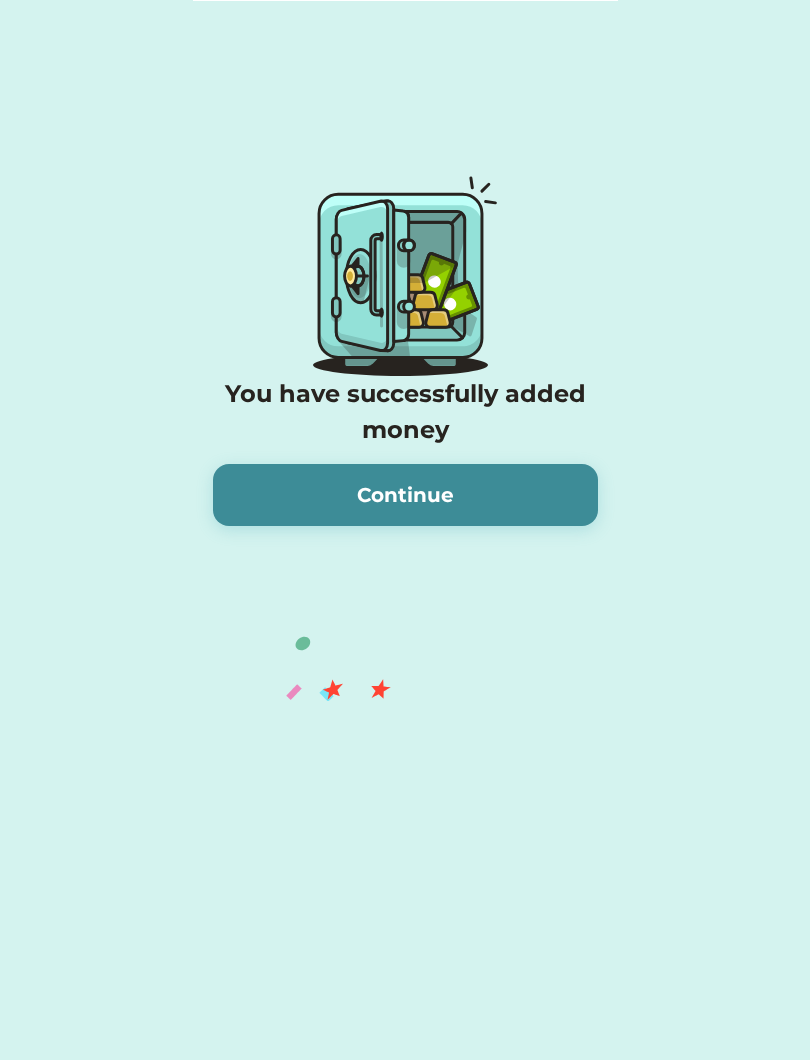 click on "Continue" at bounding box center [405, 495] 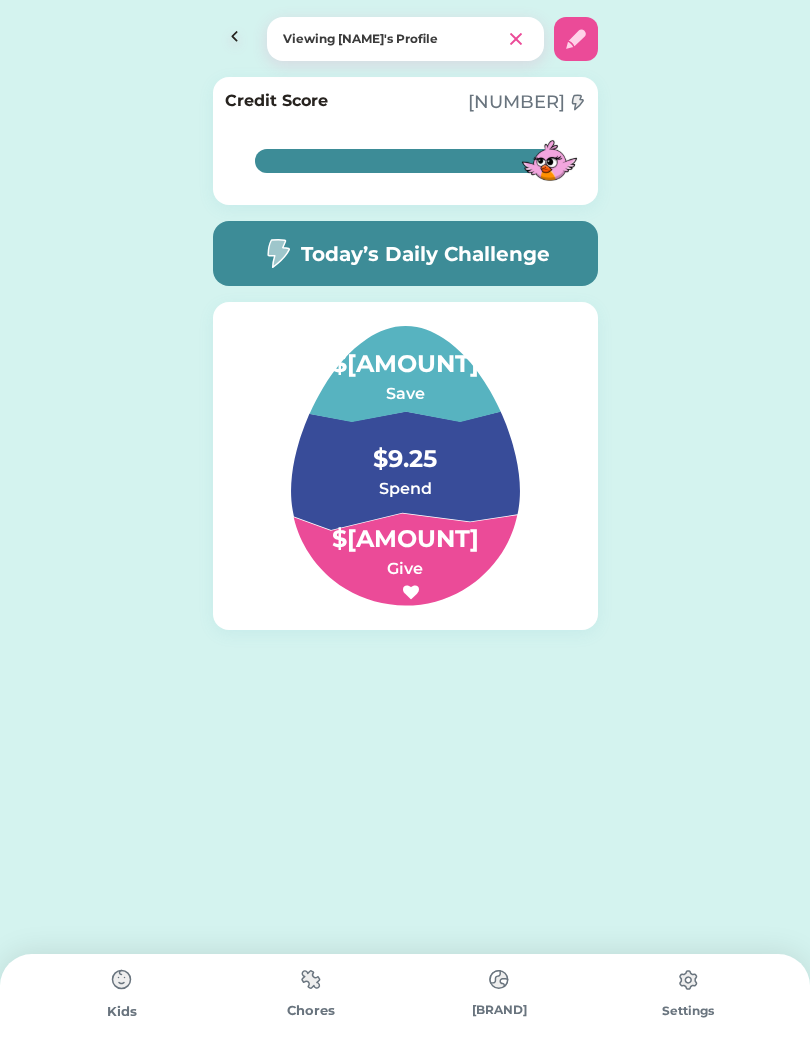 click 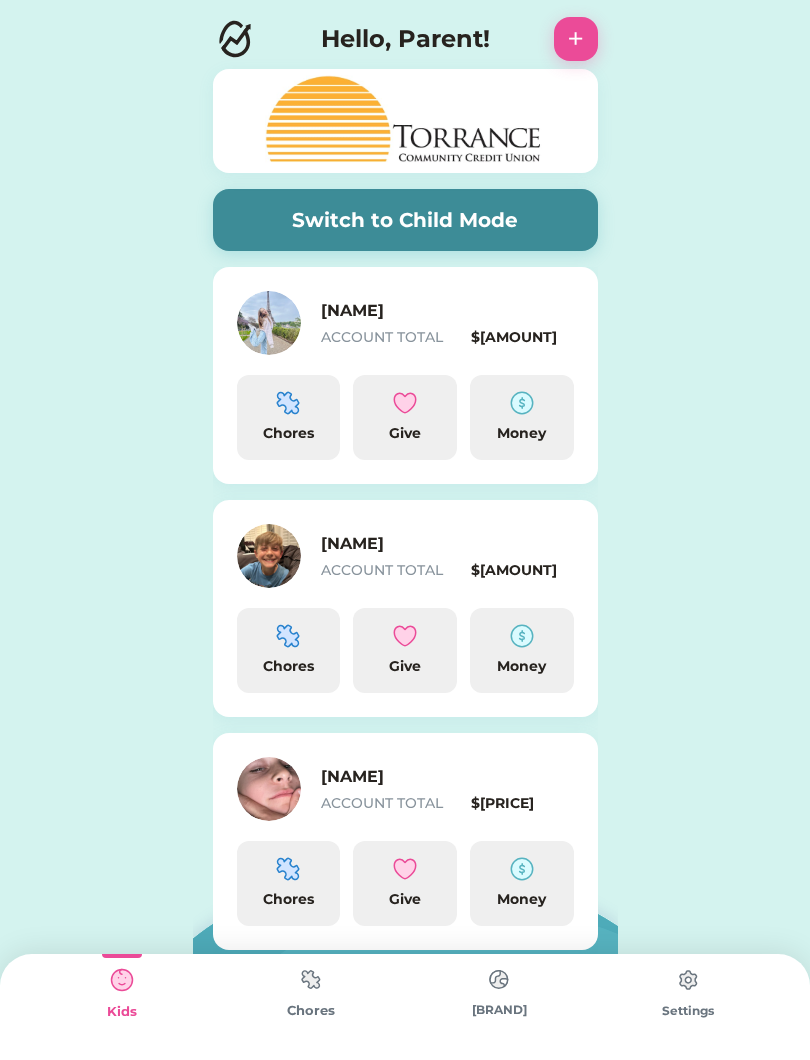 scroll, scrollTop: 0, scrollLeft: 0, axis: both 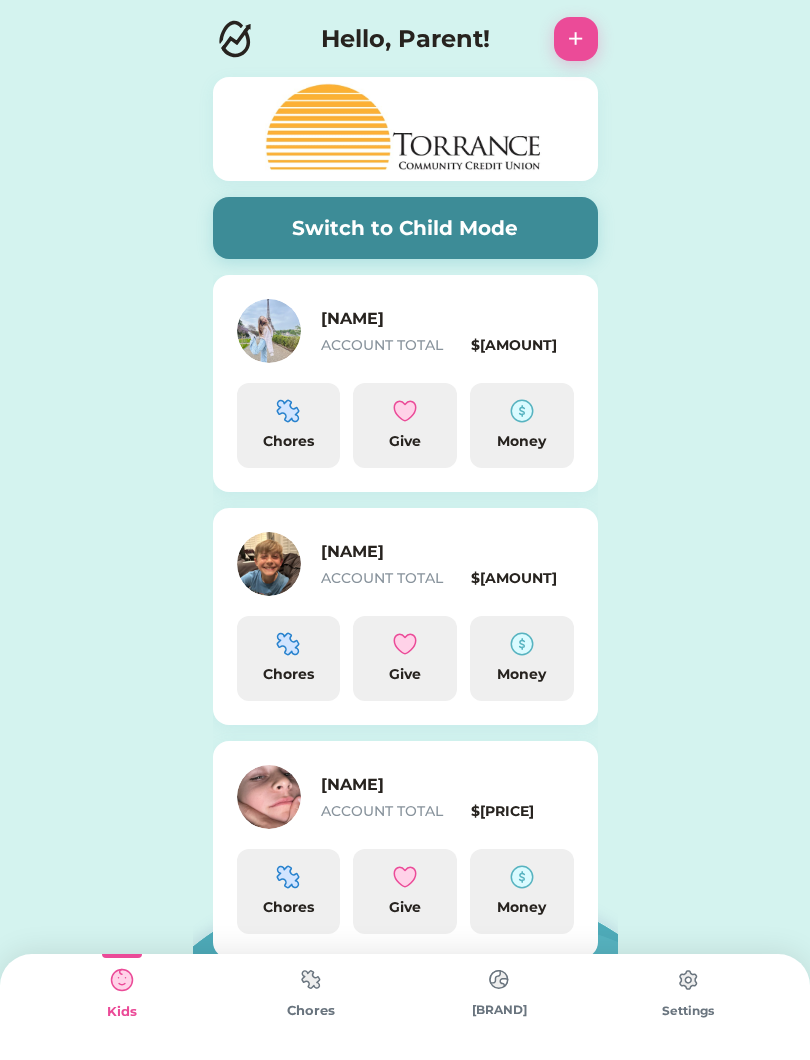 click 